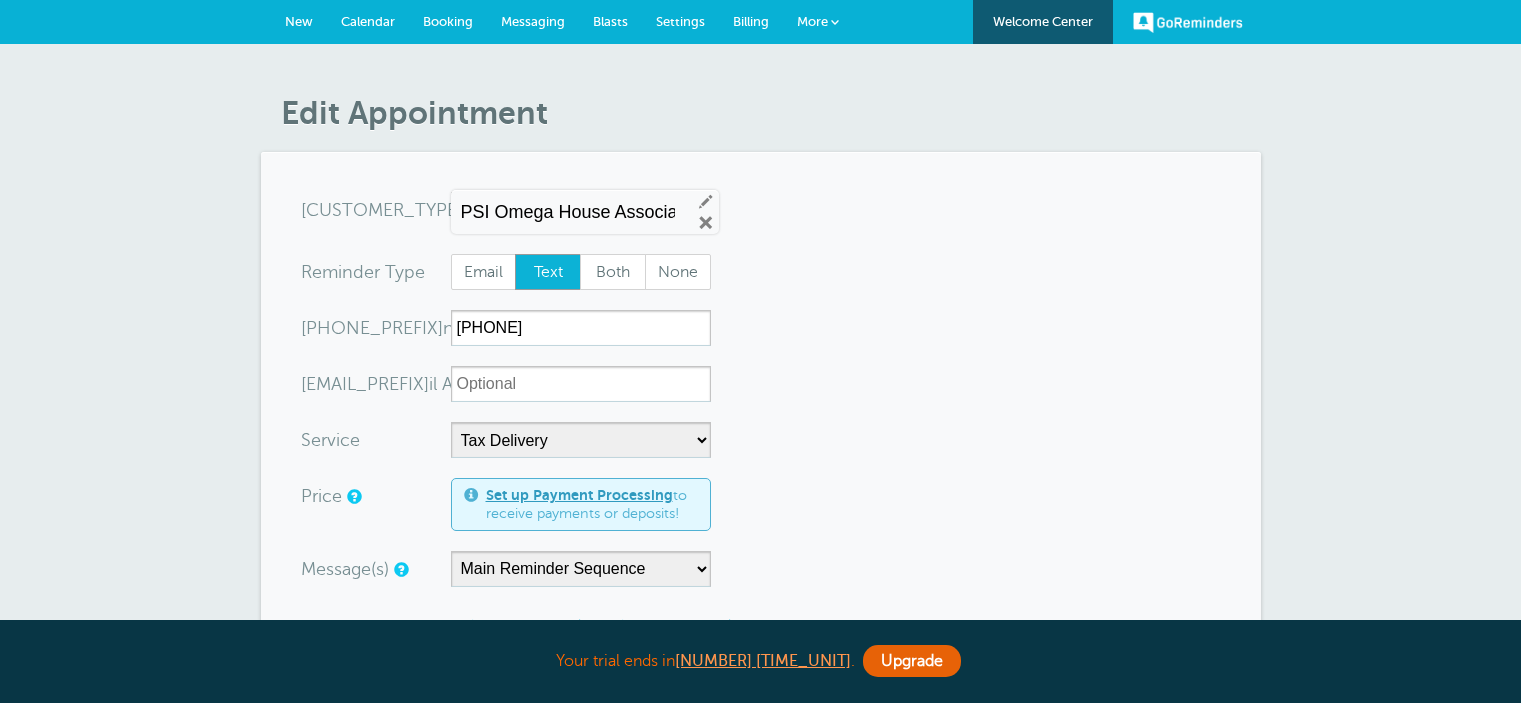scroll, scrollTop: 0, scrollLeft: 0, axis: both 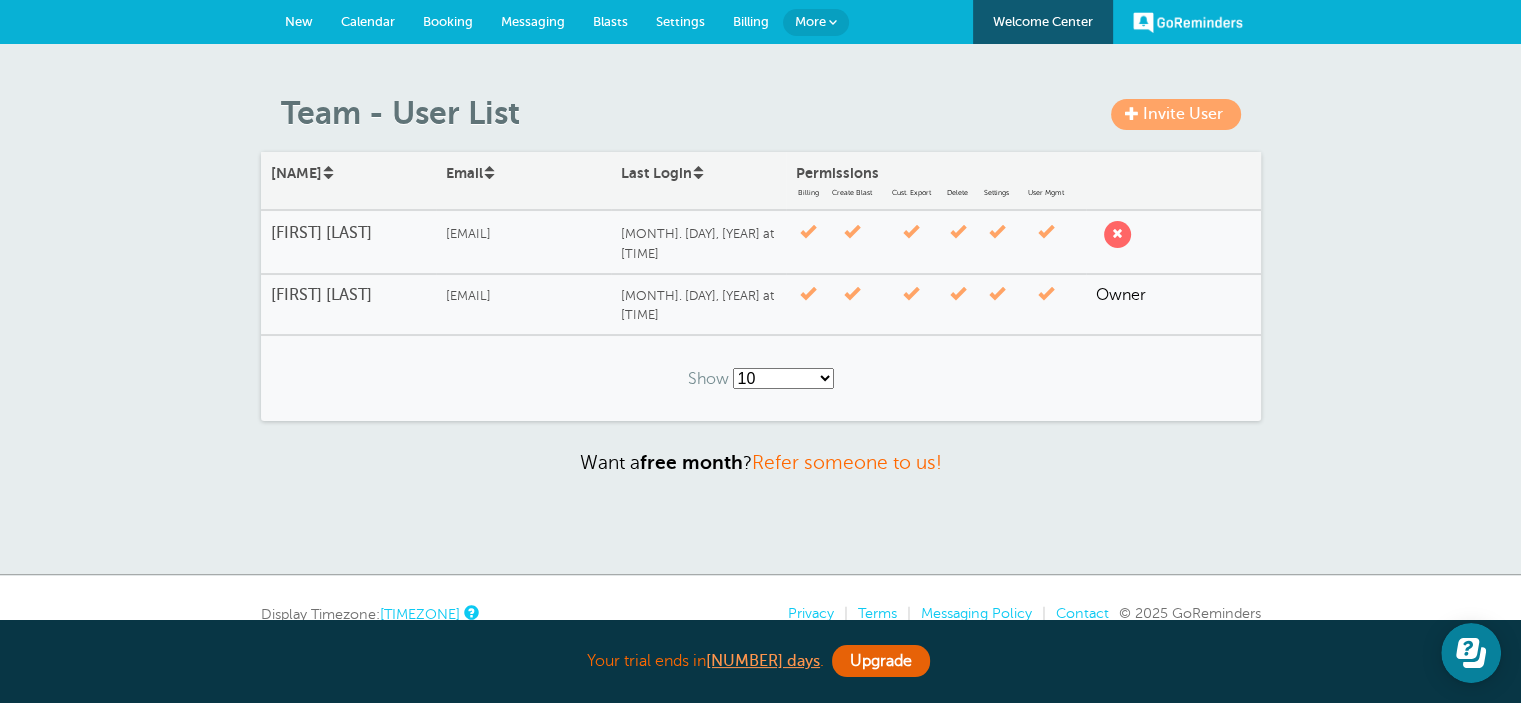 click on "Calendar" at bounding box center [368, 21] 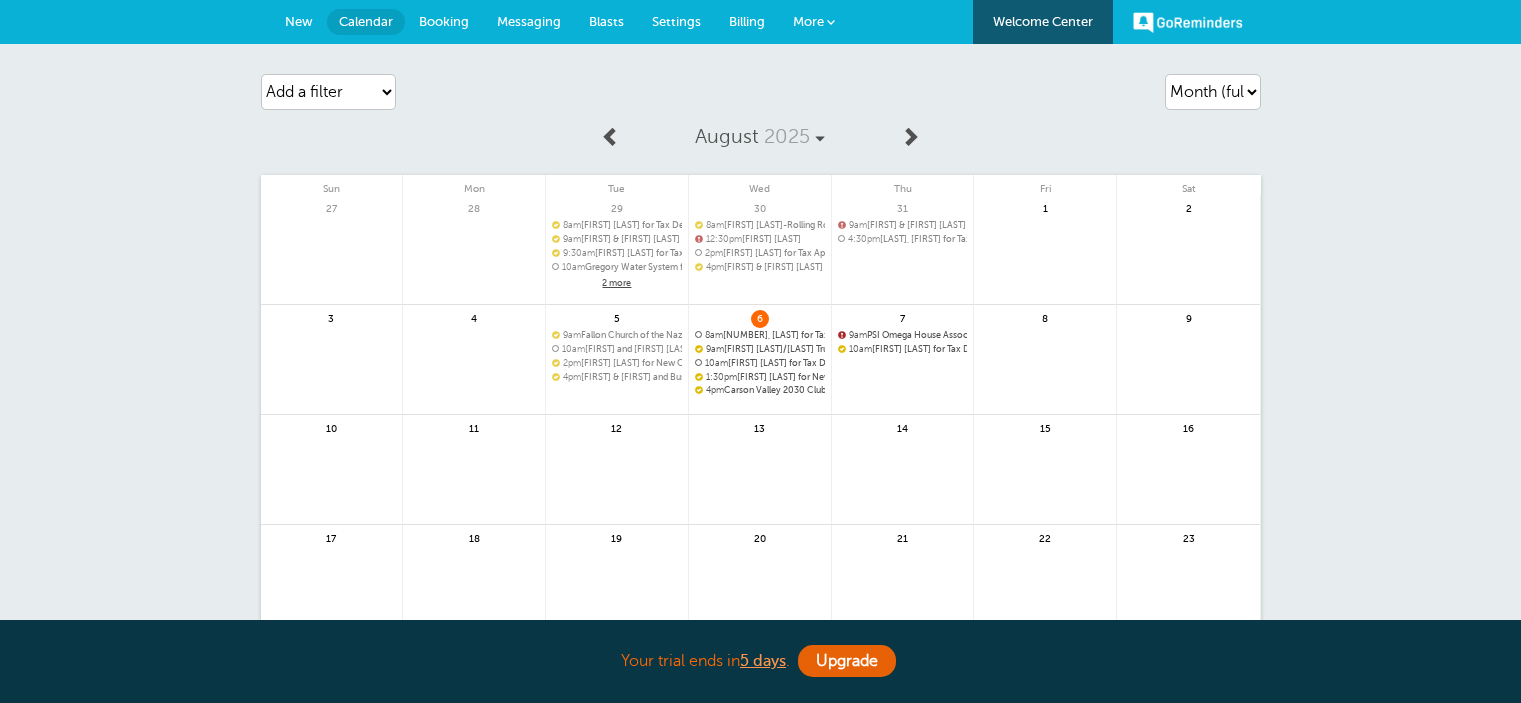 scroll, scrollTop: 0, scrollLeft: 0, axis: both 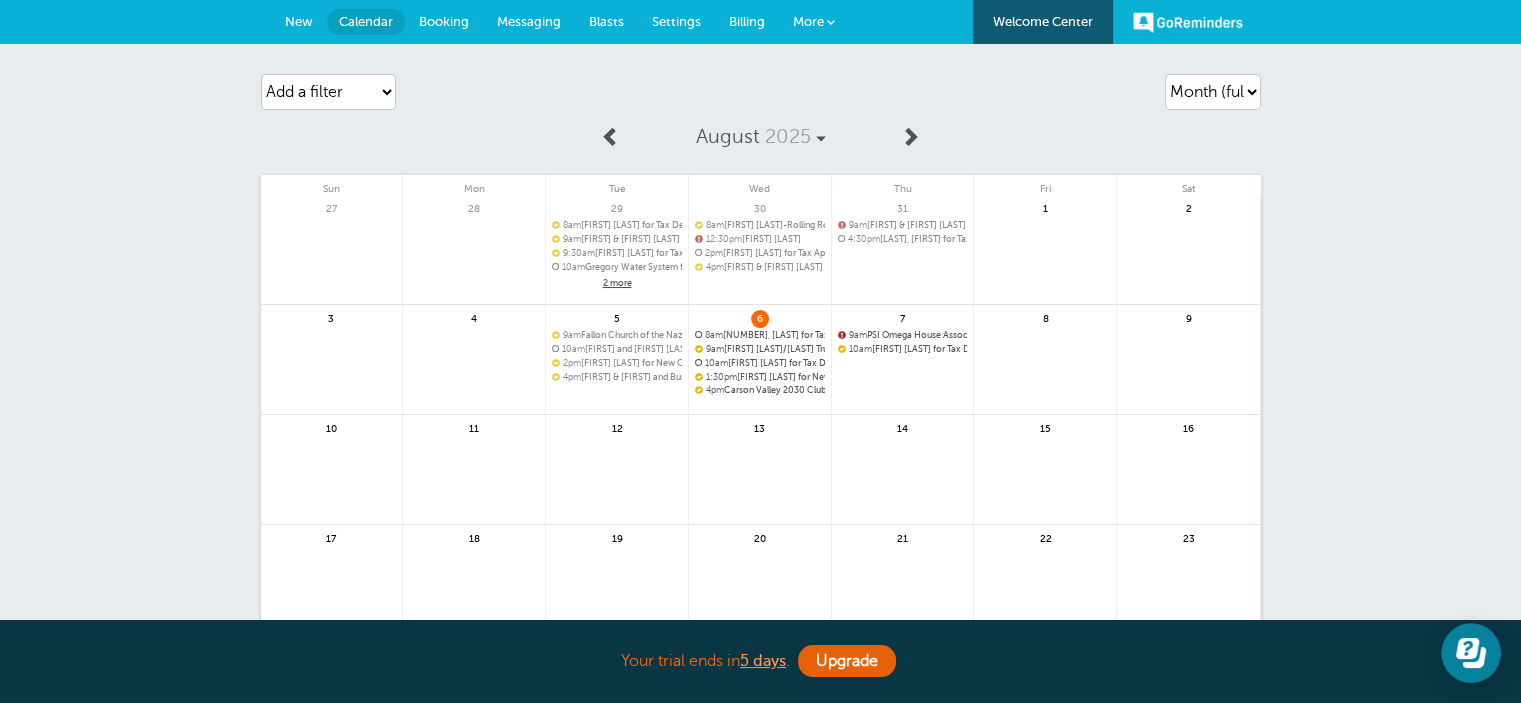click at bounding box center [903, 401] 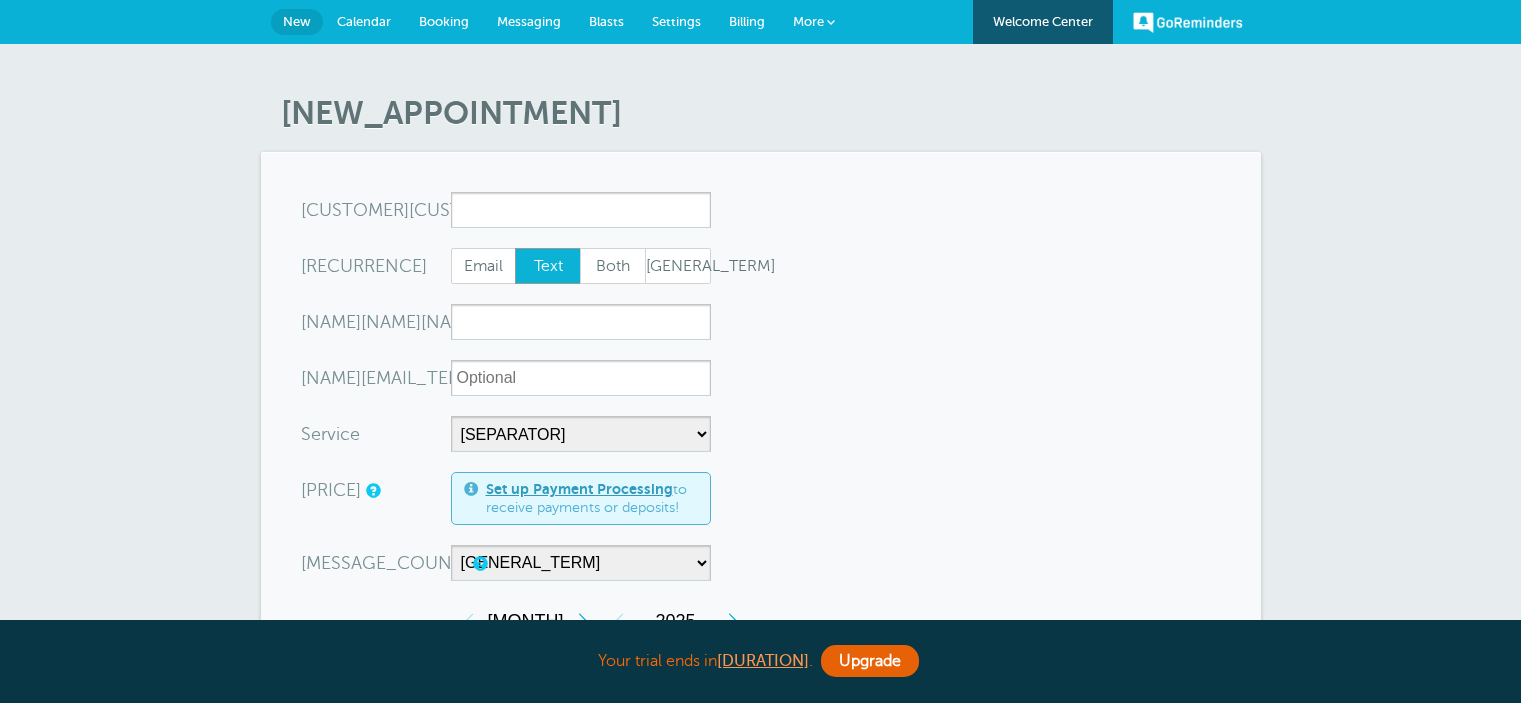 scroll, scrollTop: 0, scrollLeft: 0, axis: both 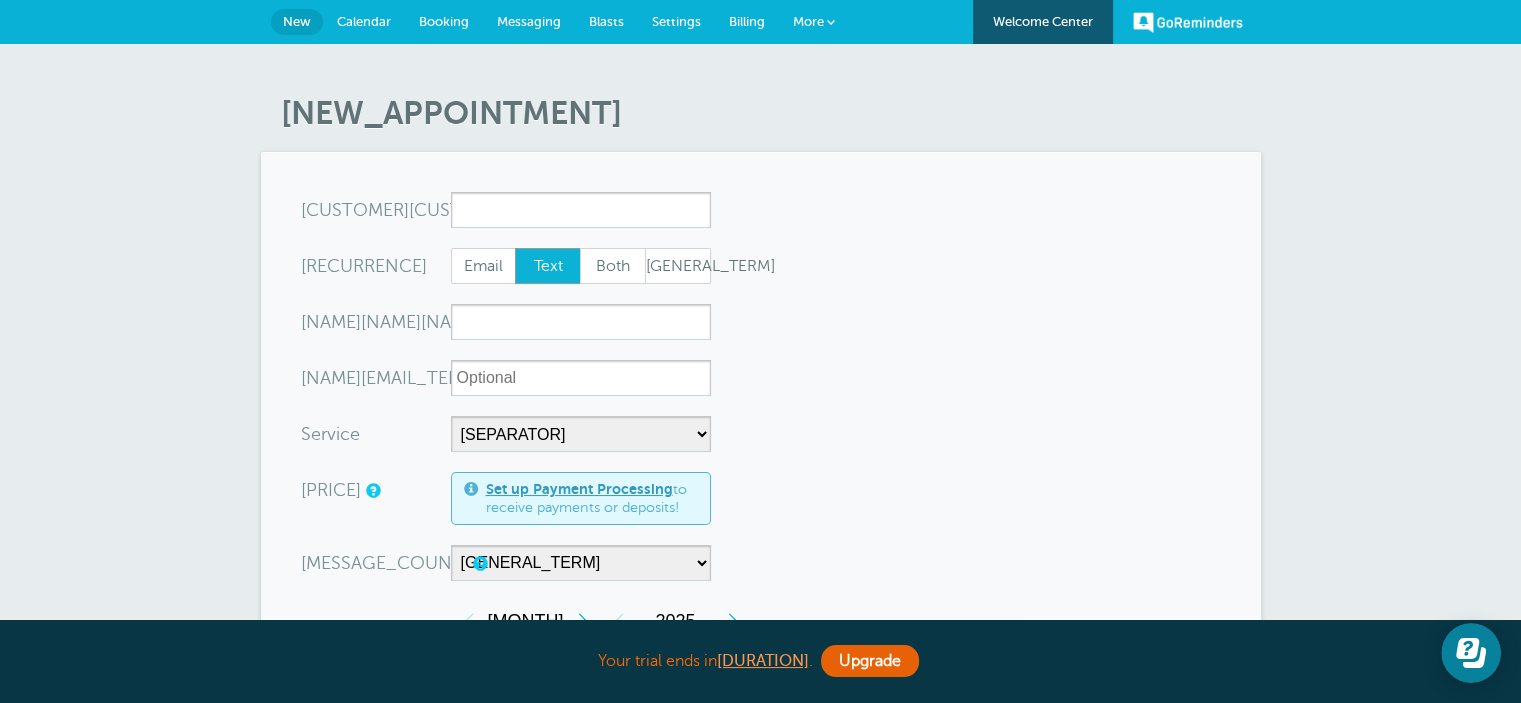 click on "Calendar" at bounding box center [364, 21] 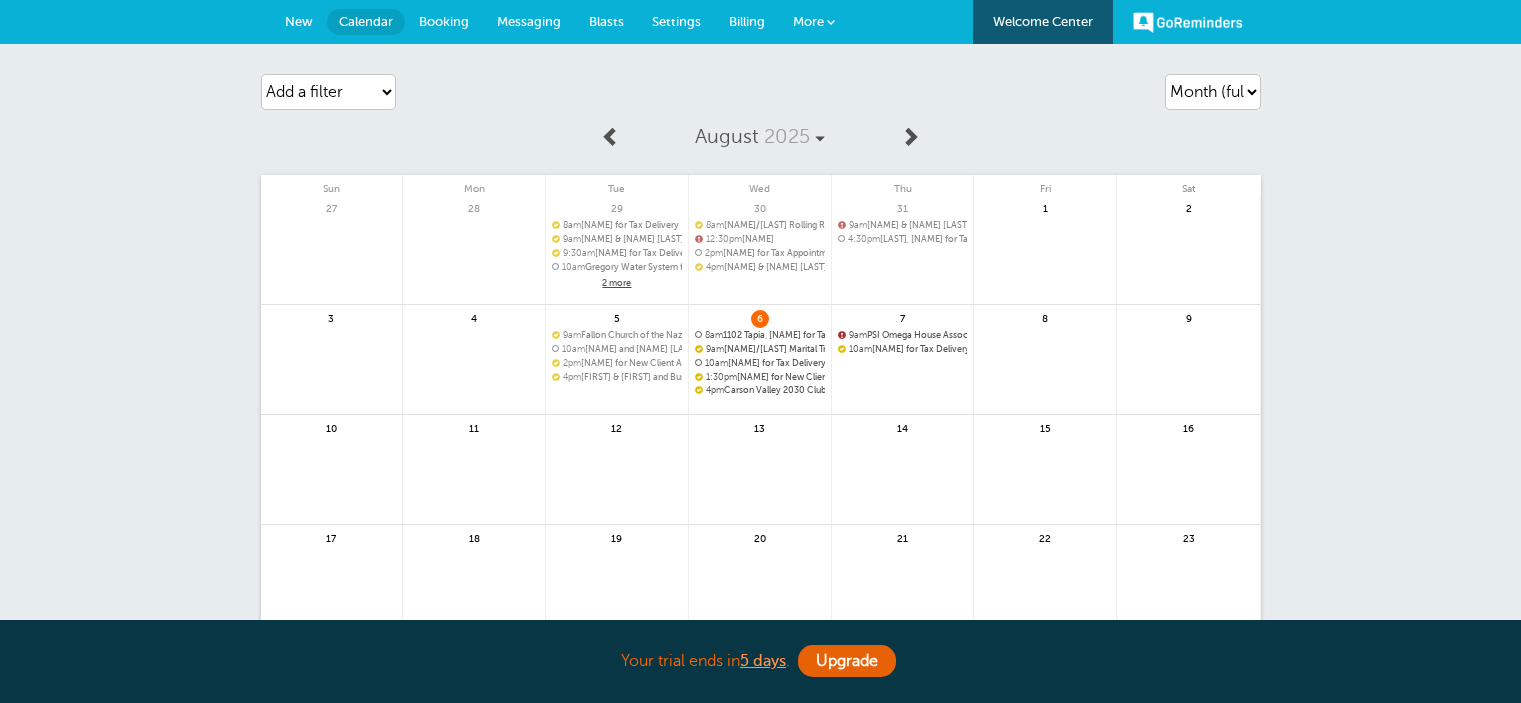 scroll, scrollTop: 0, scrollLeft: 0, axis: both 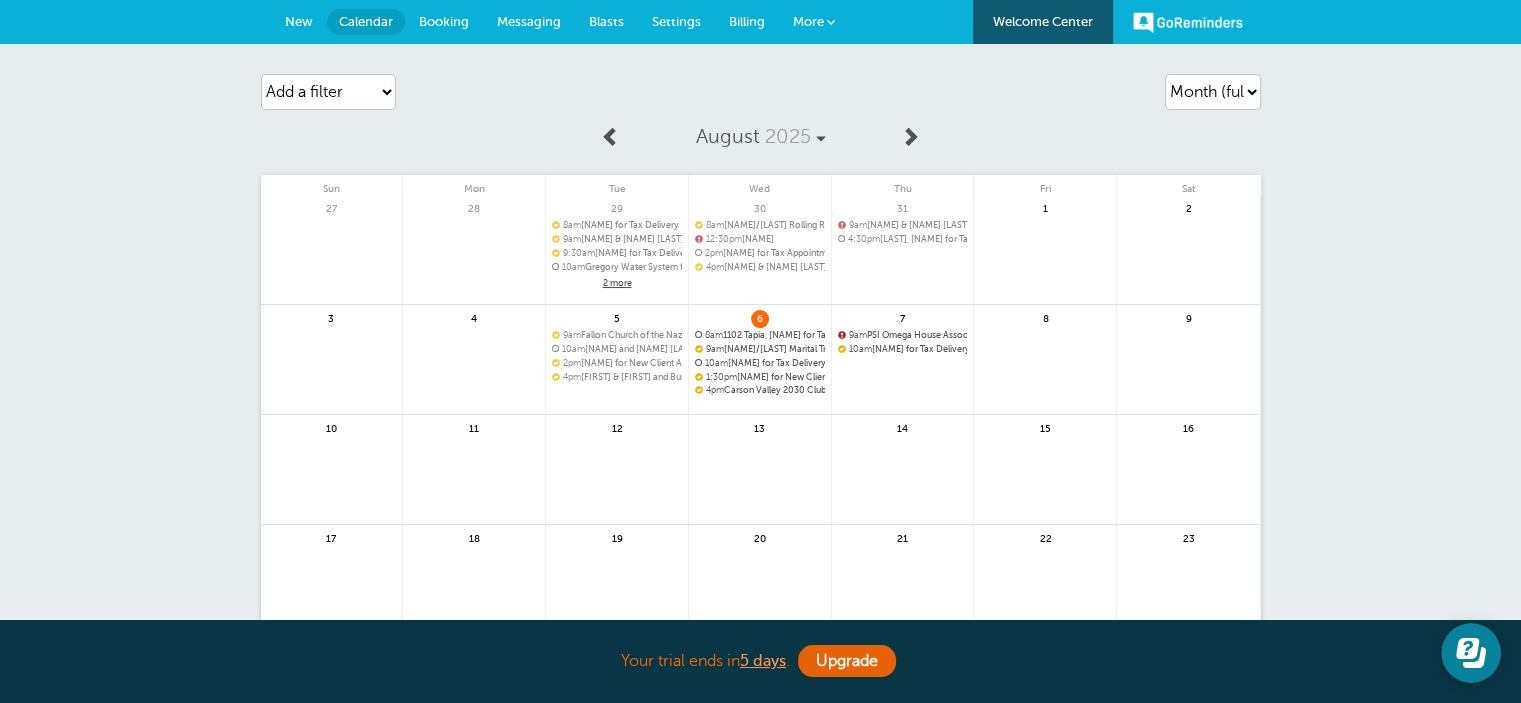 click on "9am" at bounding box center [858, 335] 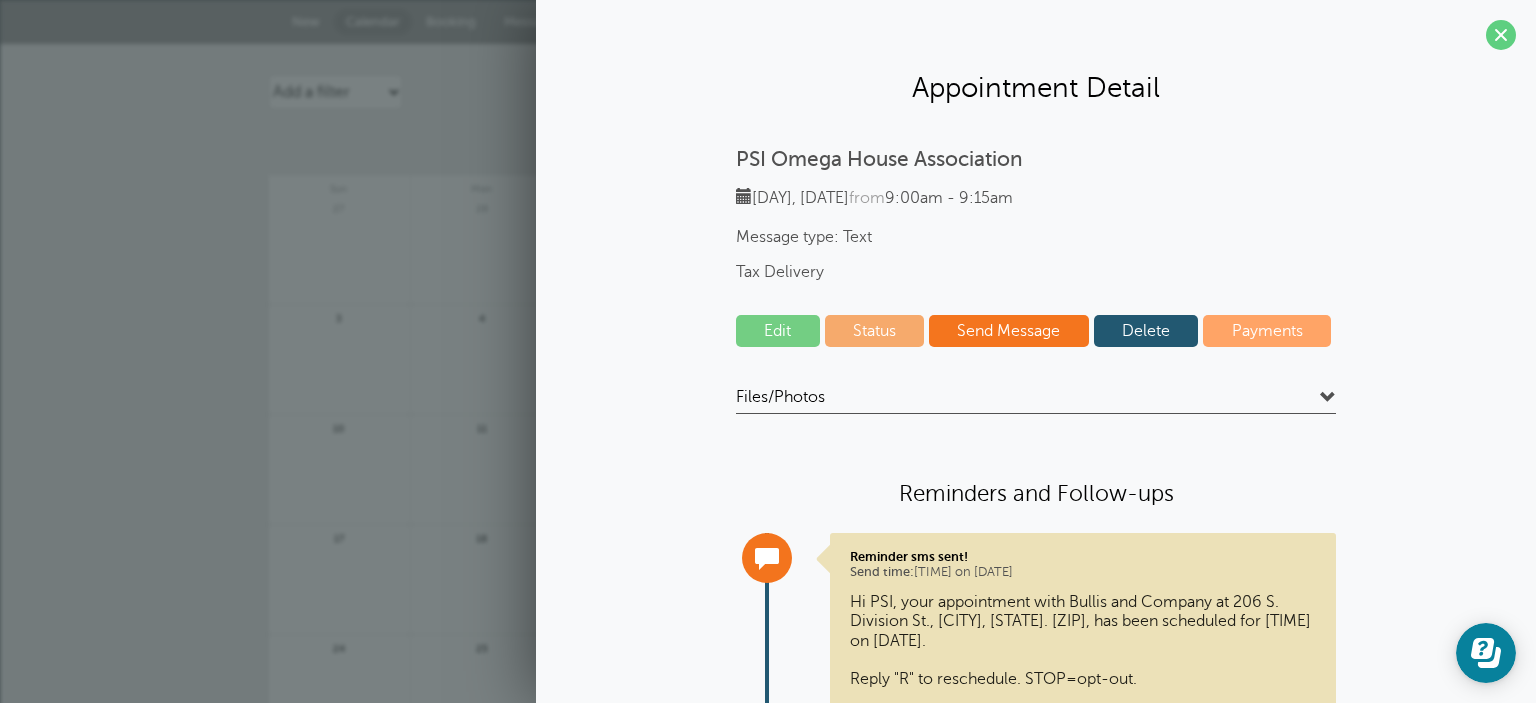 click on "Edit" at bounding box center (778, 331) 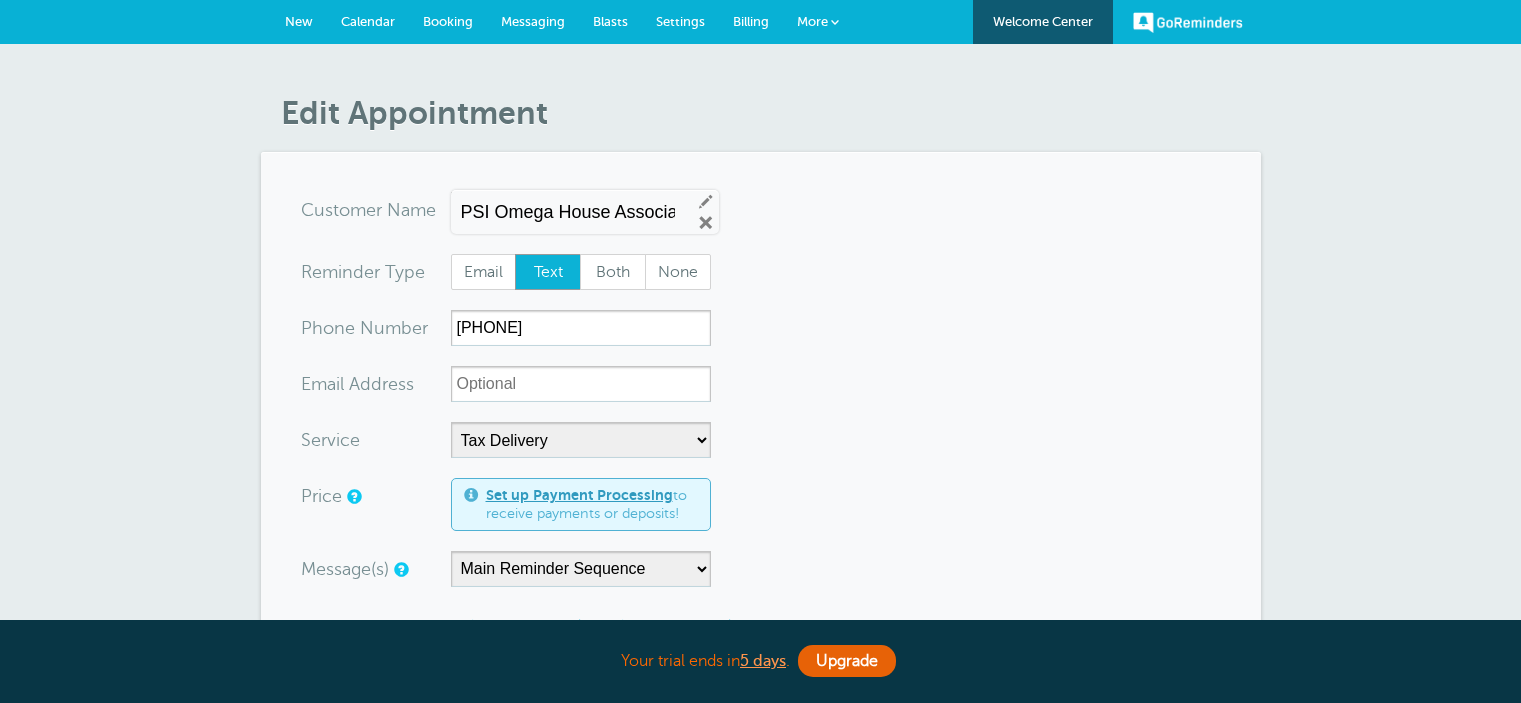 scroll, scrollTop: 0, scrollLeft: 0, axis: both 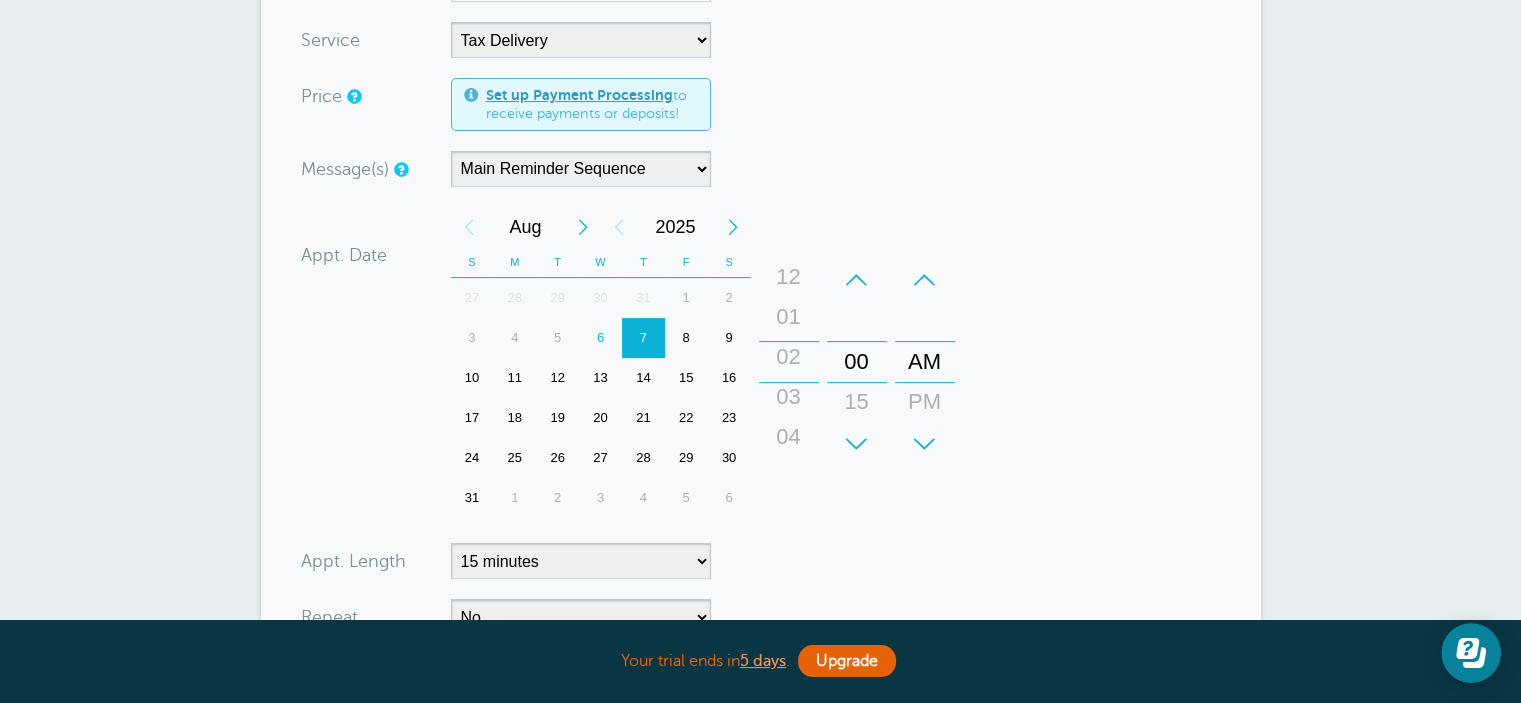 drag, startPoint x: 788, startPoint y: 414, endPoint x: 784, endPoint y: 679, distance: 265.03018 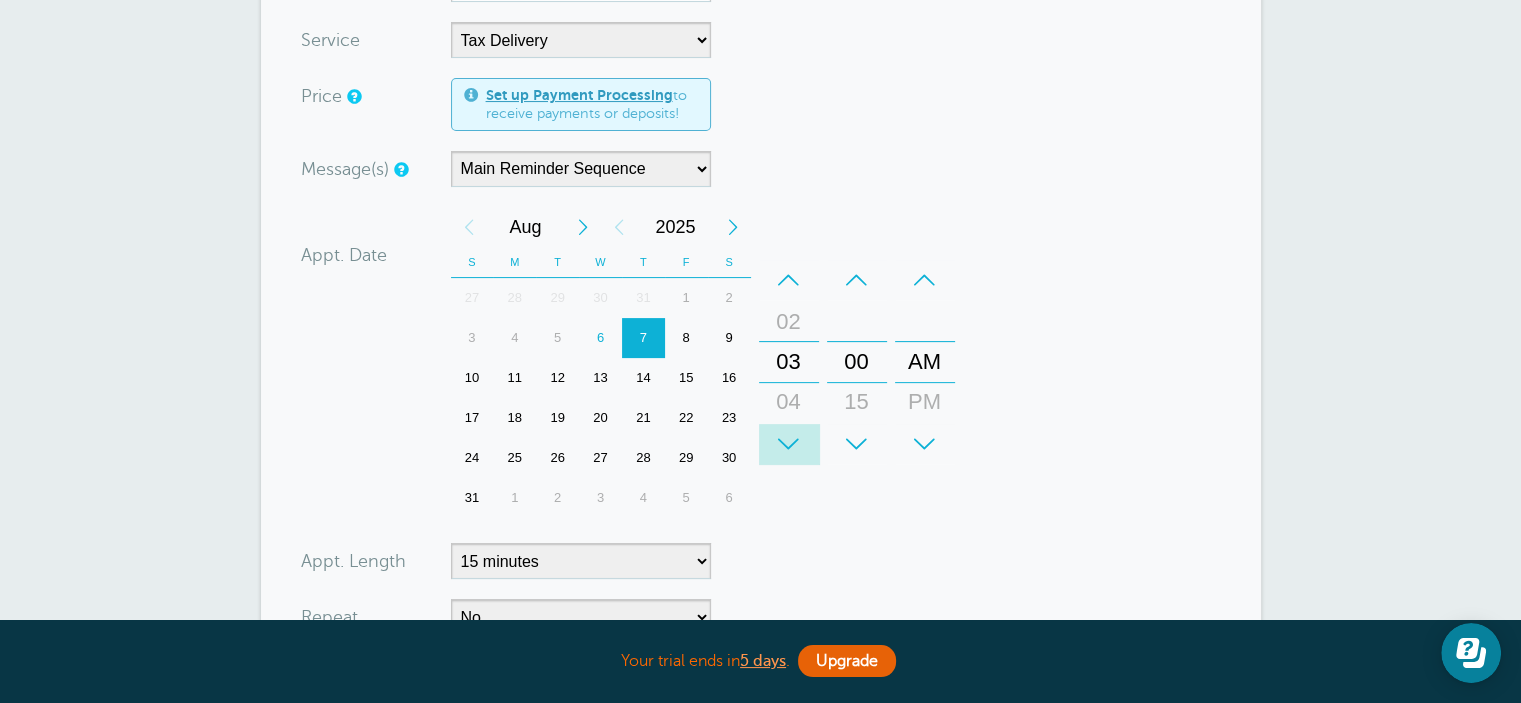 drag, startPoint x: 770, startPoint y: 461, endPoint x: 783, endPoint y: 503, distance: 43.965897 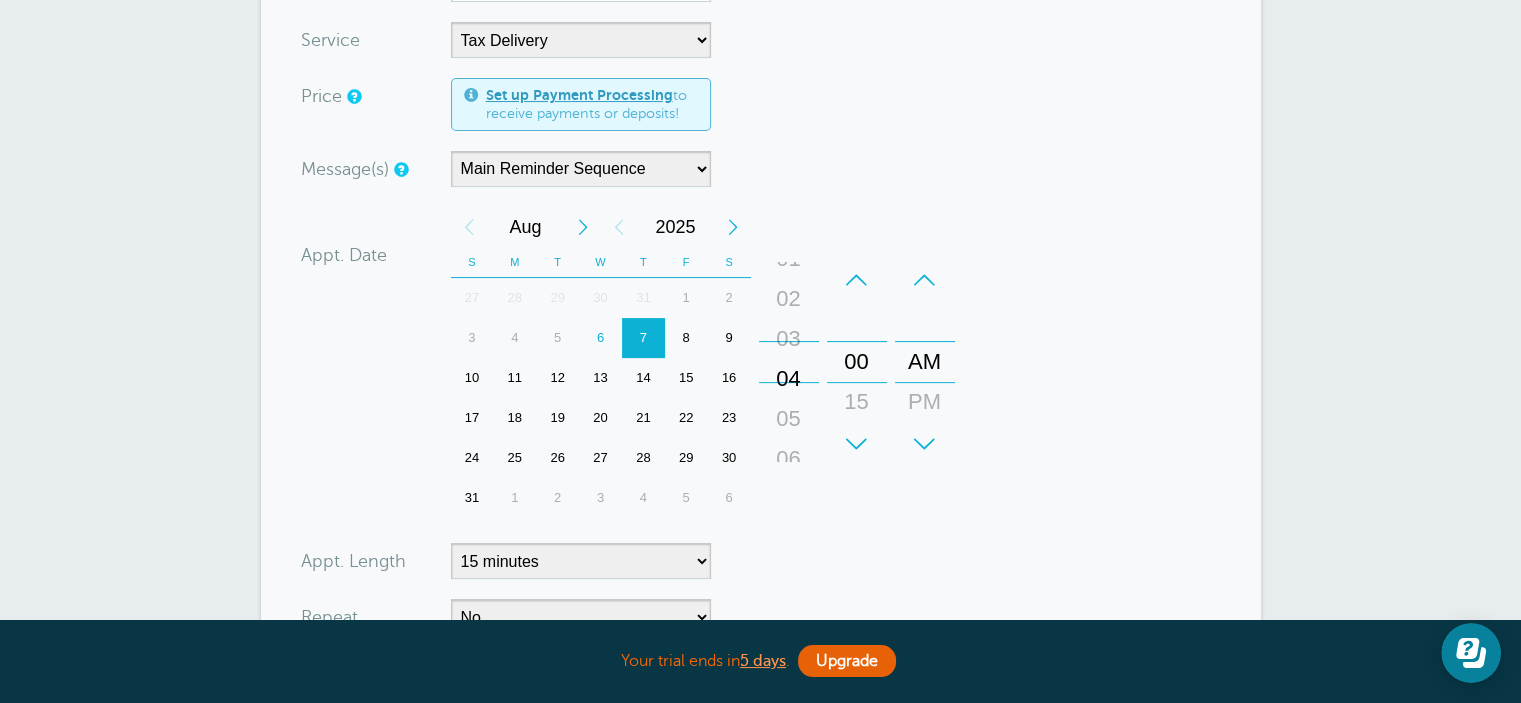 drag, startPoint x: 784, startPoint y: 386, endPoint x: 790, endPoint y: 415, distance: 29.614185 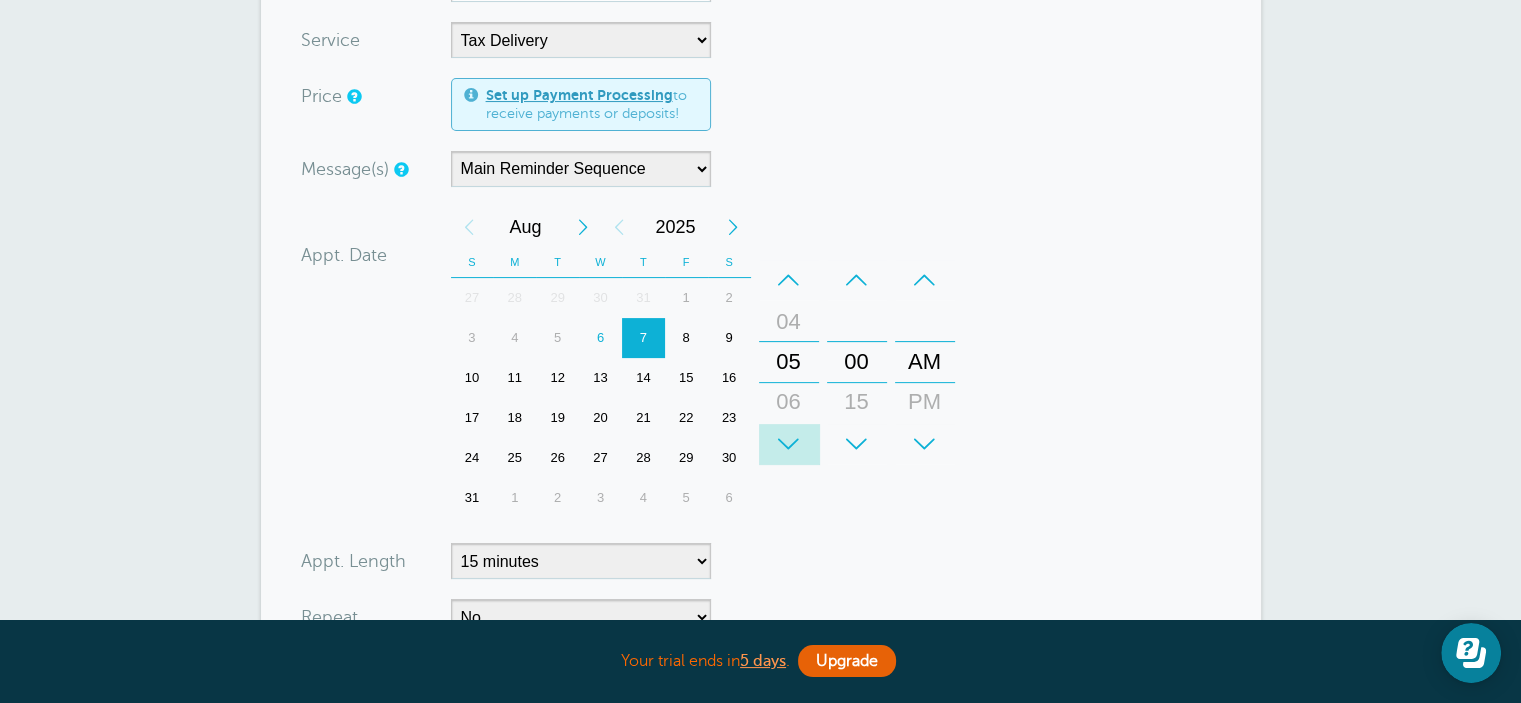 click on "+" at bounding box center (789, 444) 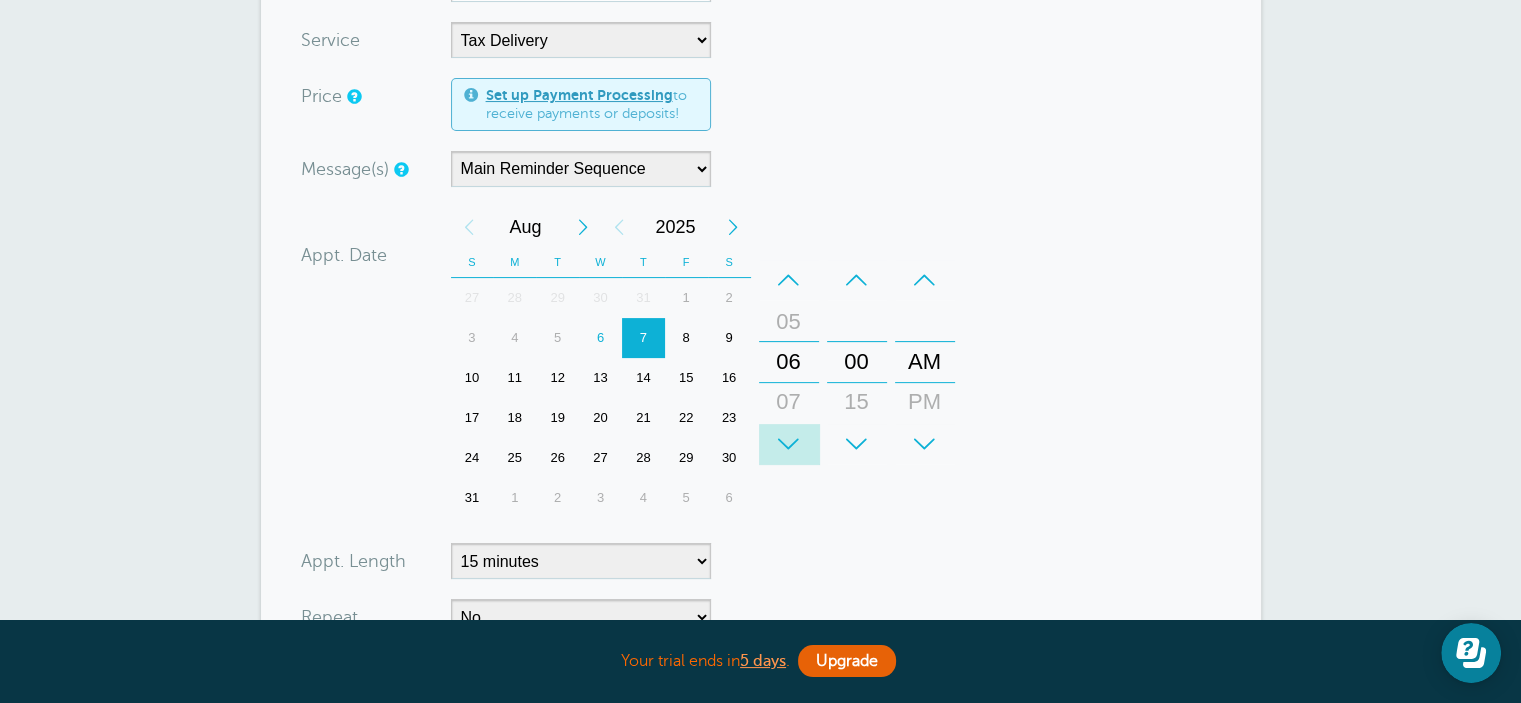 click on "+" at bounding box center (789, 444) 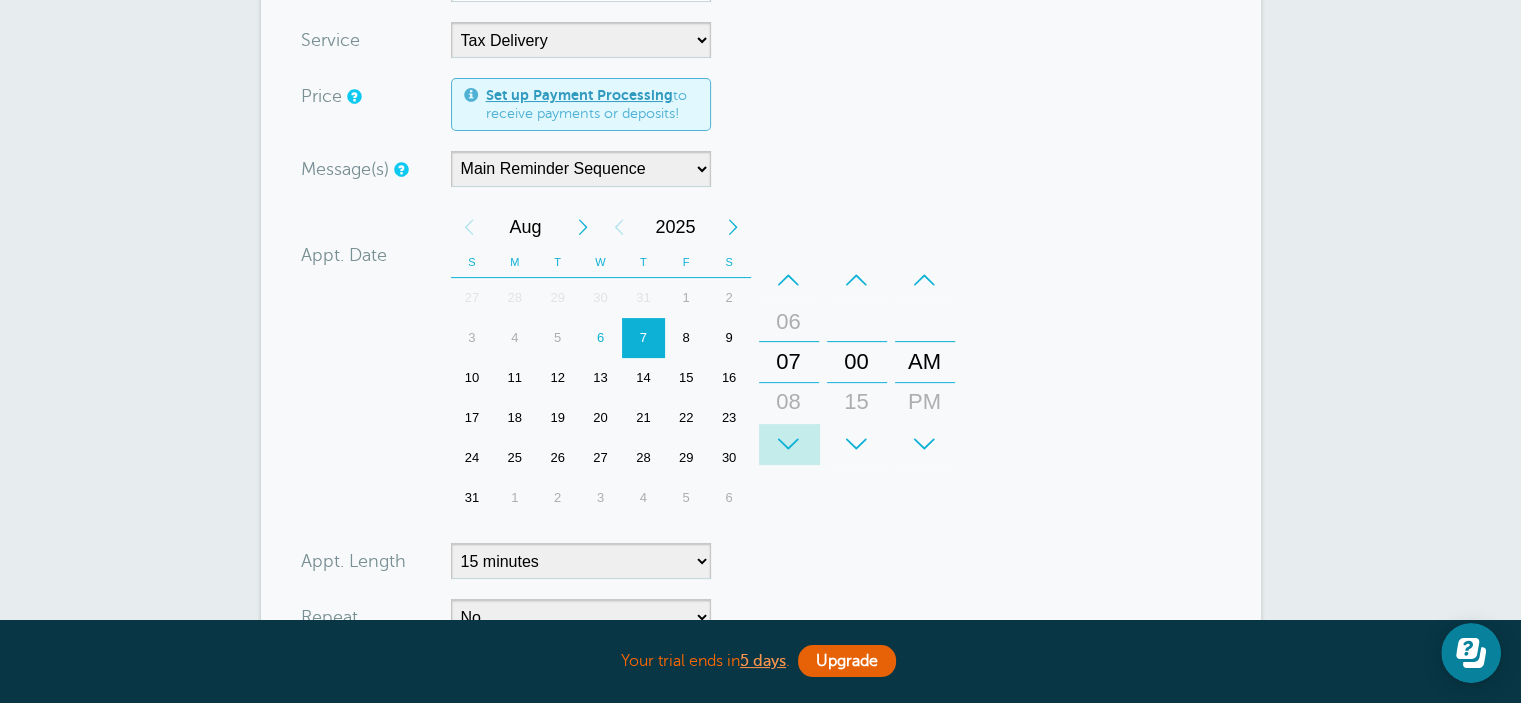click on "+" at bounding box center (789, 444) 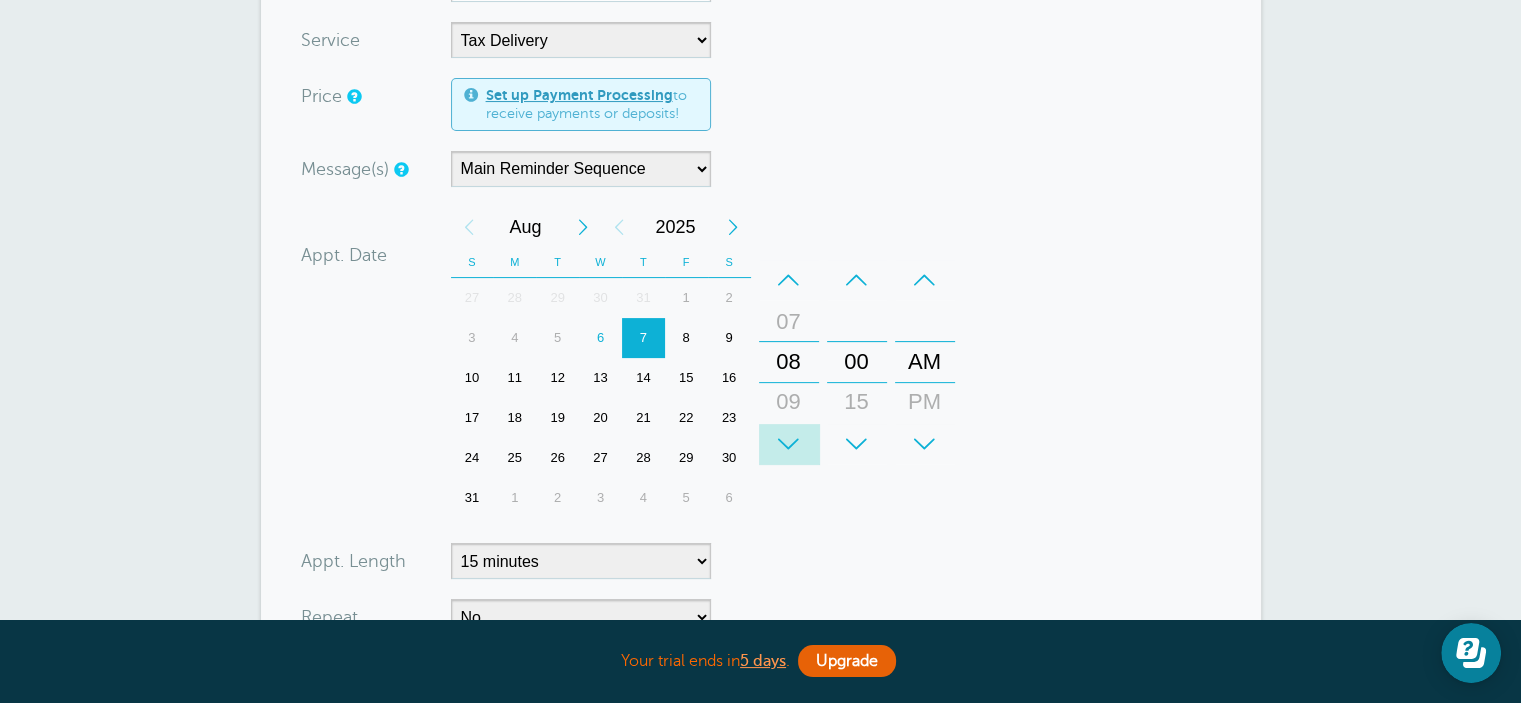 click on "+" at bounding box center [789, 444] 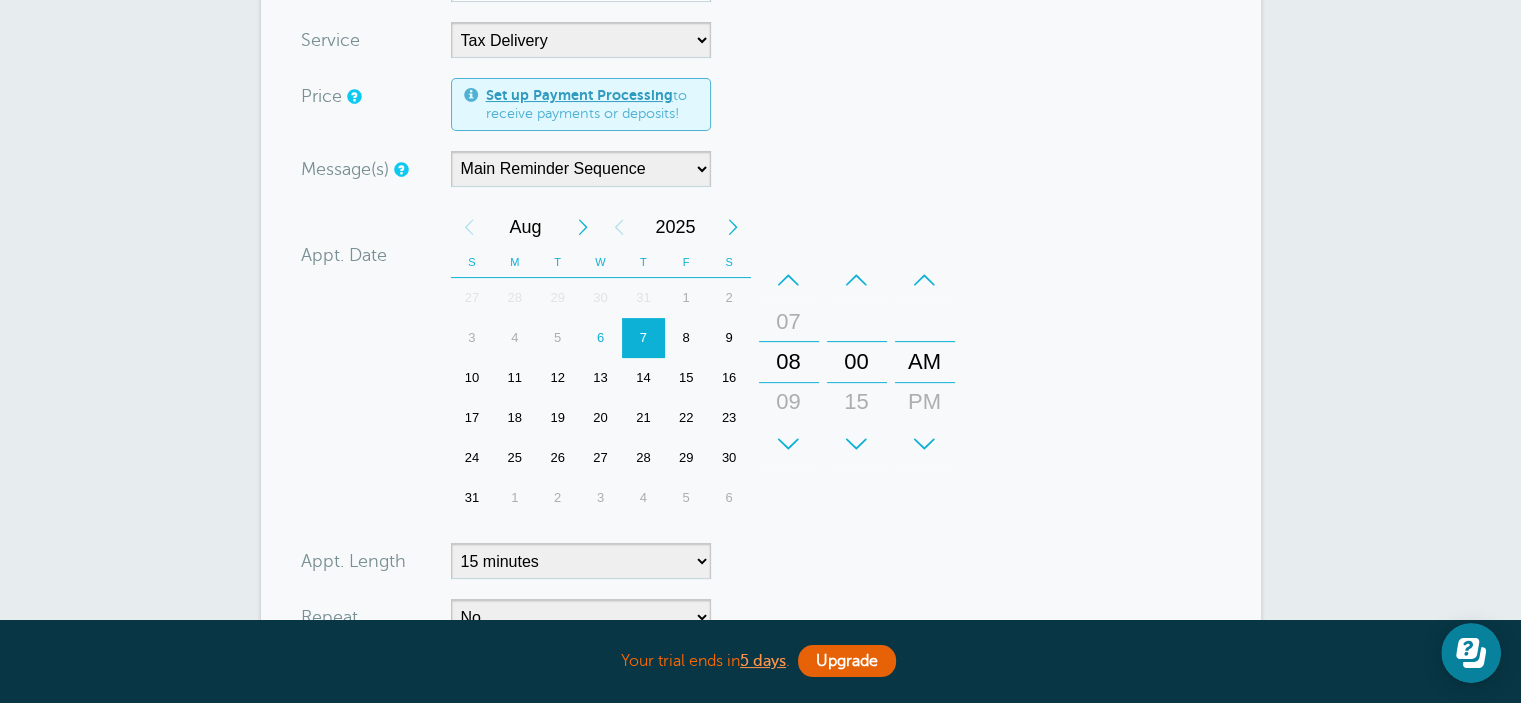click on "–" at bounding box center (789, 280) 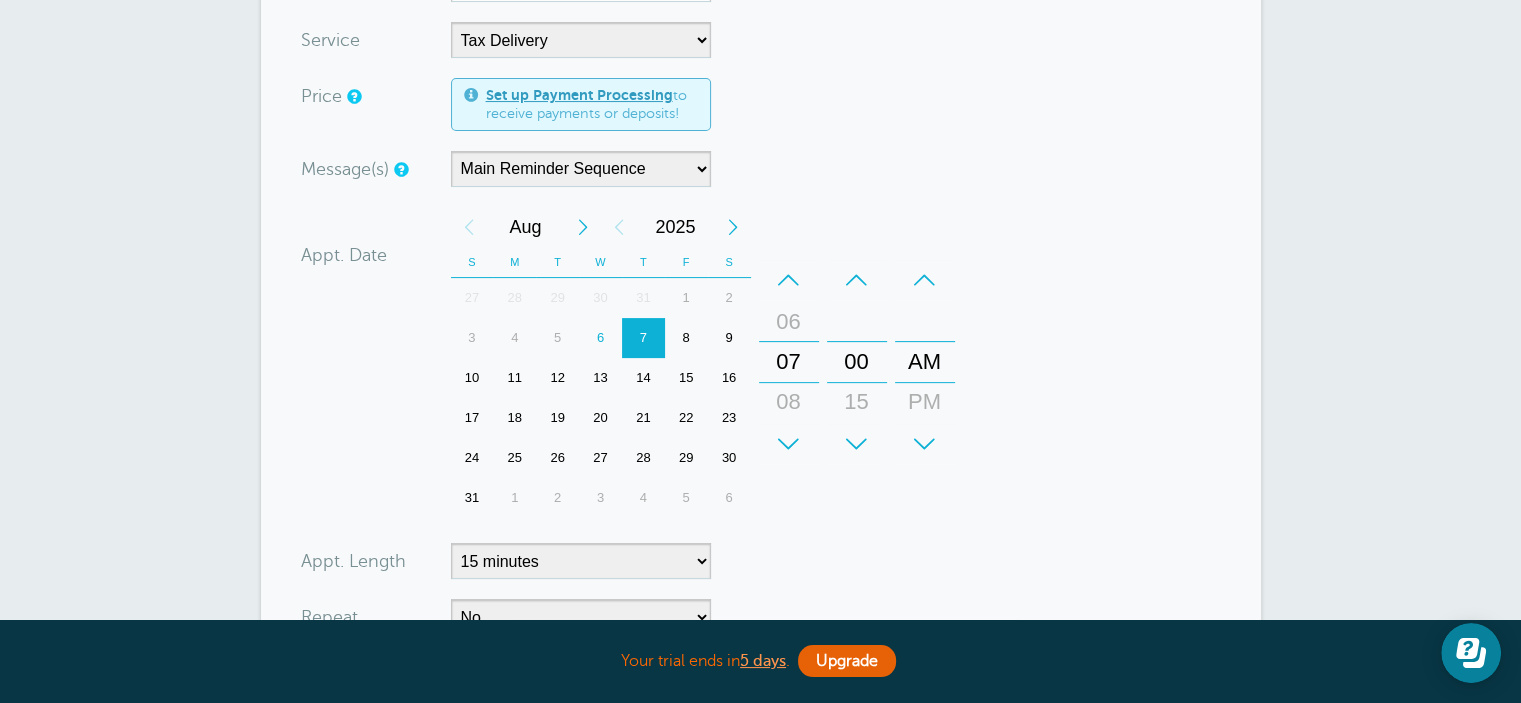 click on "–" at bounding box center (789, 280) 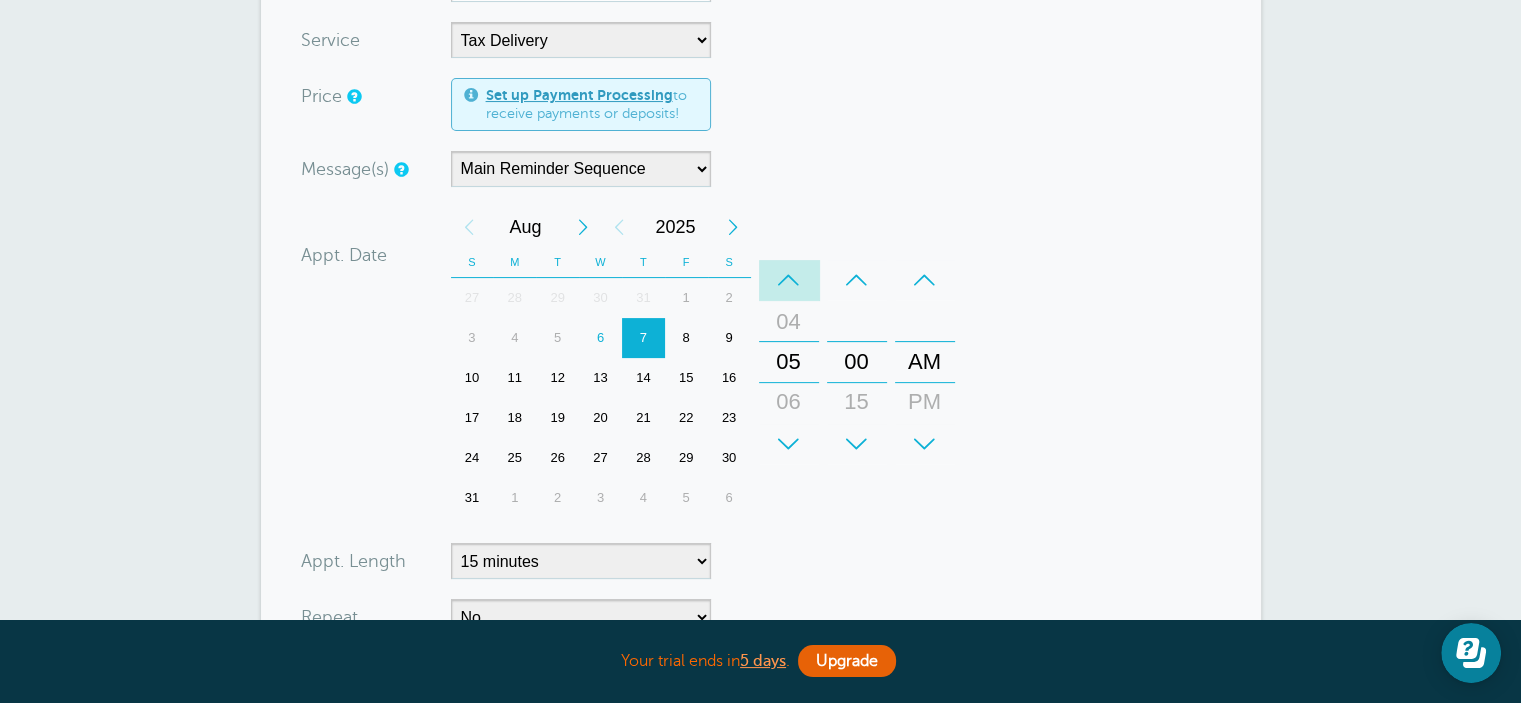 click on "–" at bounding box center [789, 280] 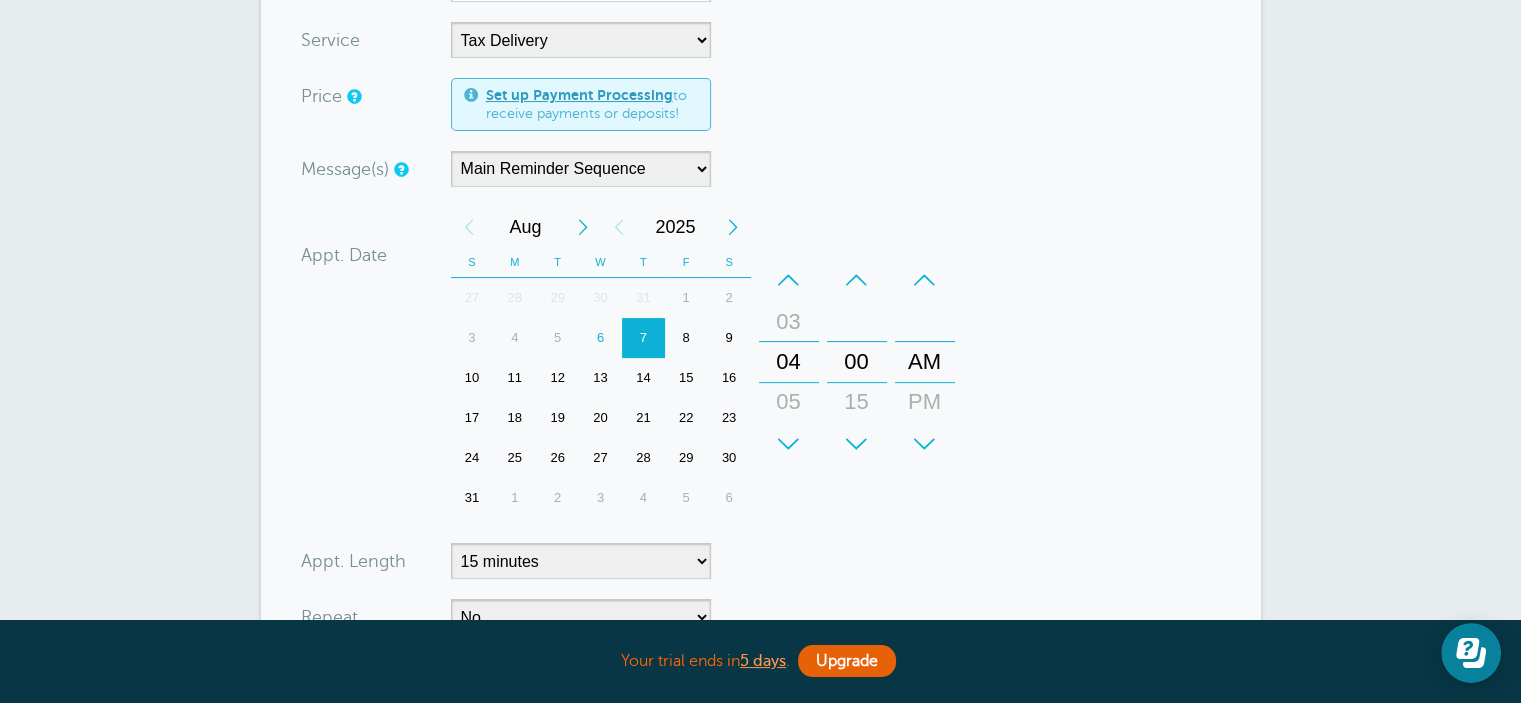 click on "–" at bounding box center (789, 280) 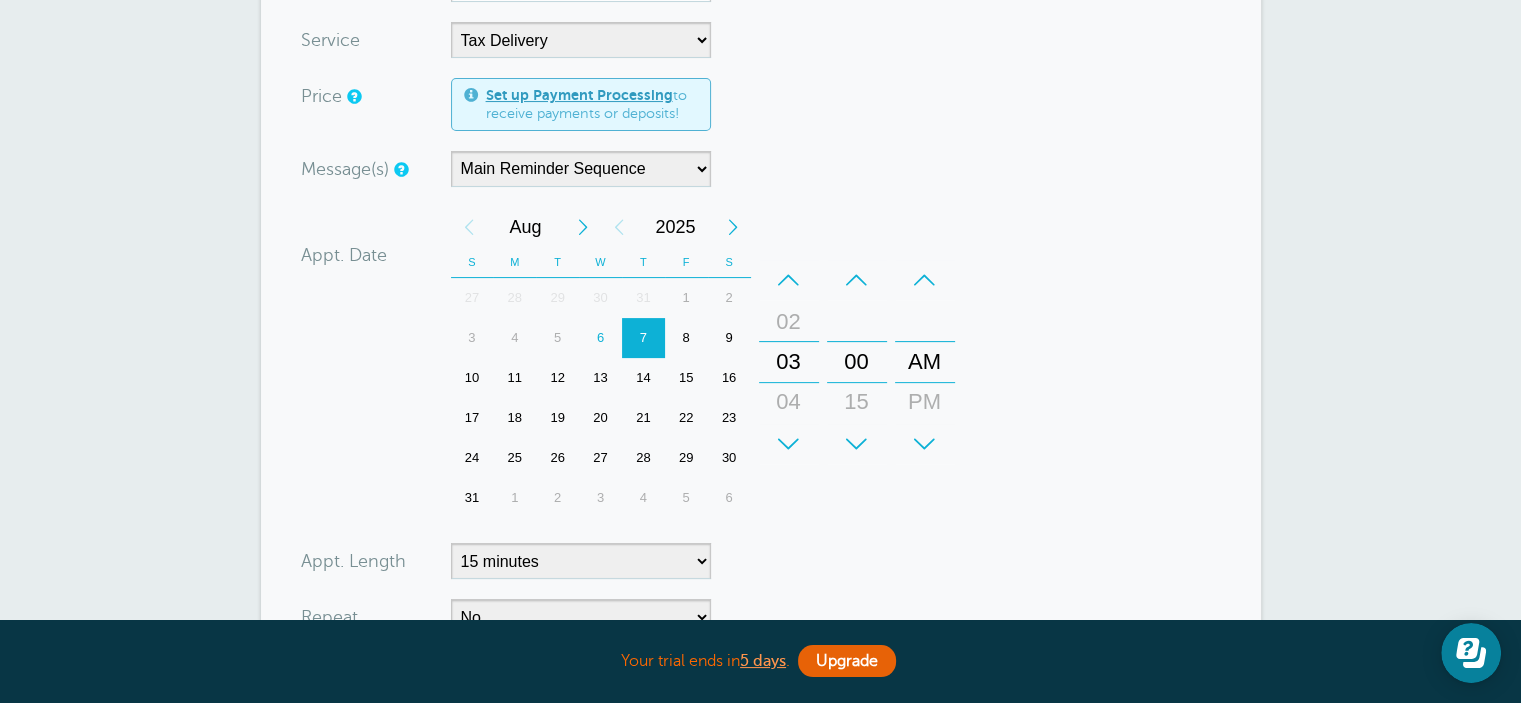 click on "–" at bounding box center [789, 280] 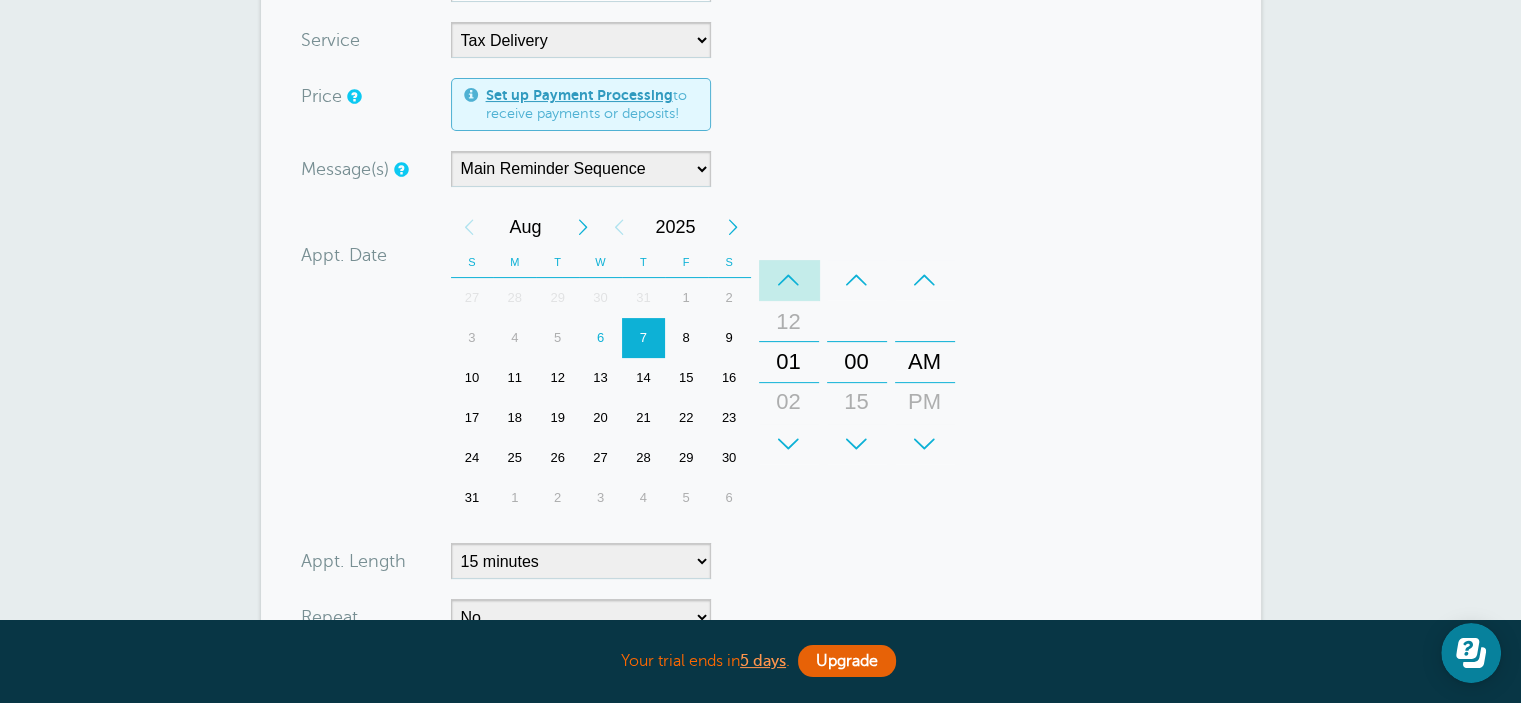 click on "–" at bounding box center [789, 280] 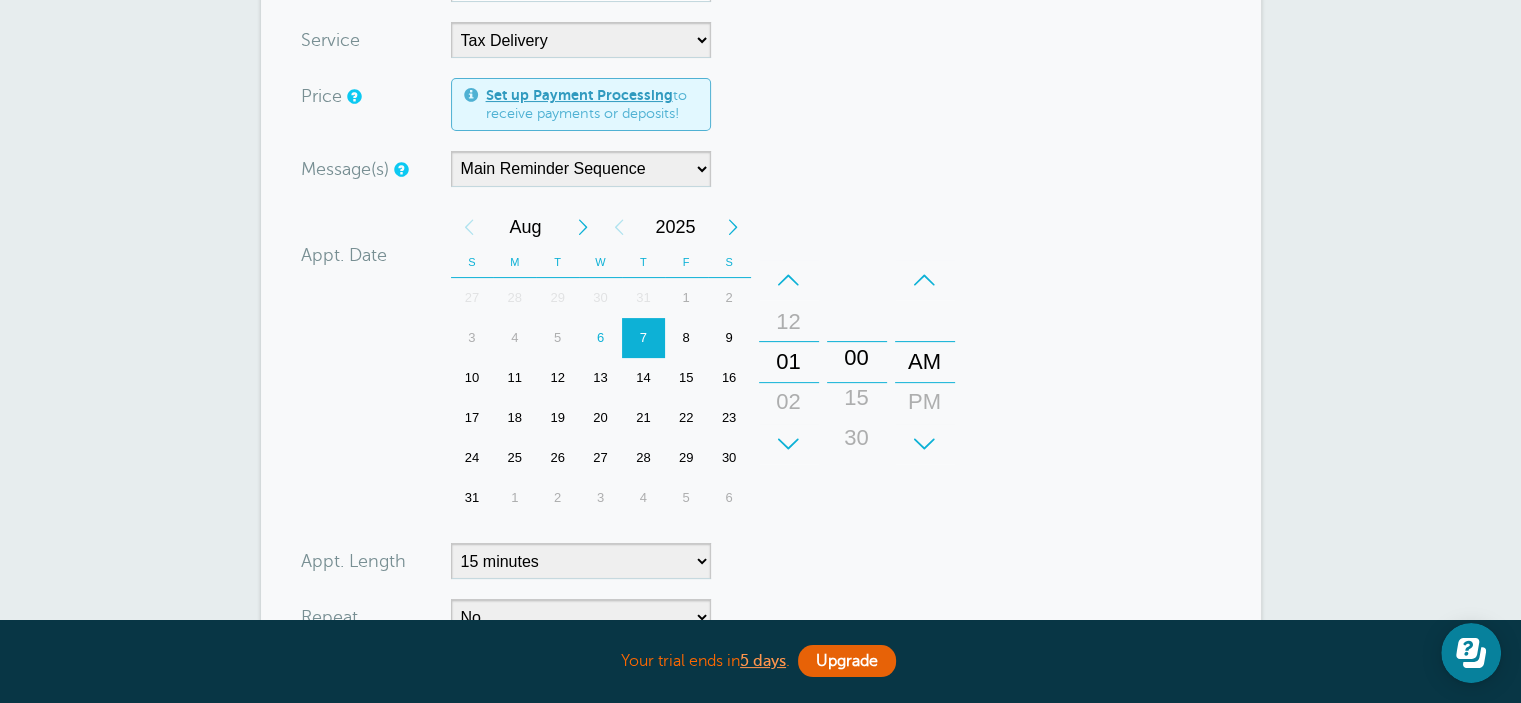 click on "15" at bounding box center (857, 398) 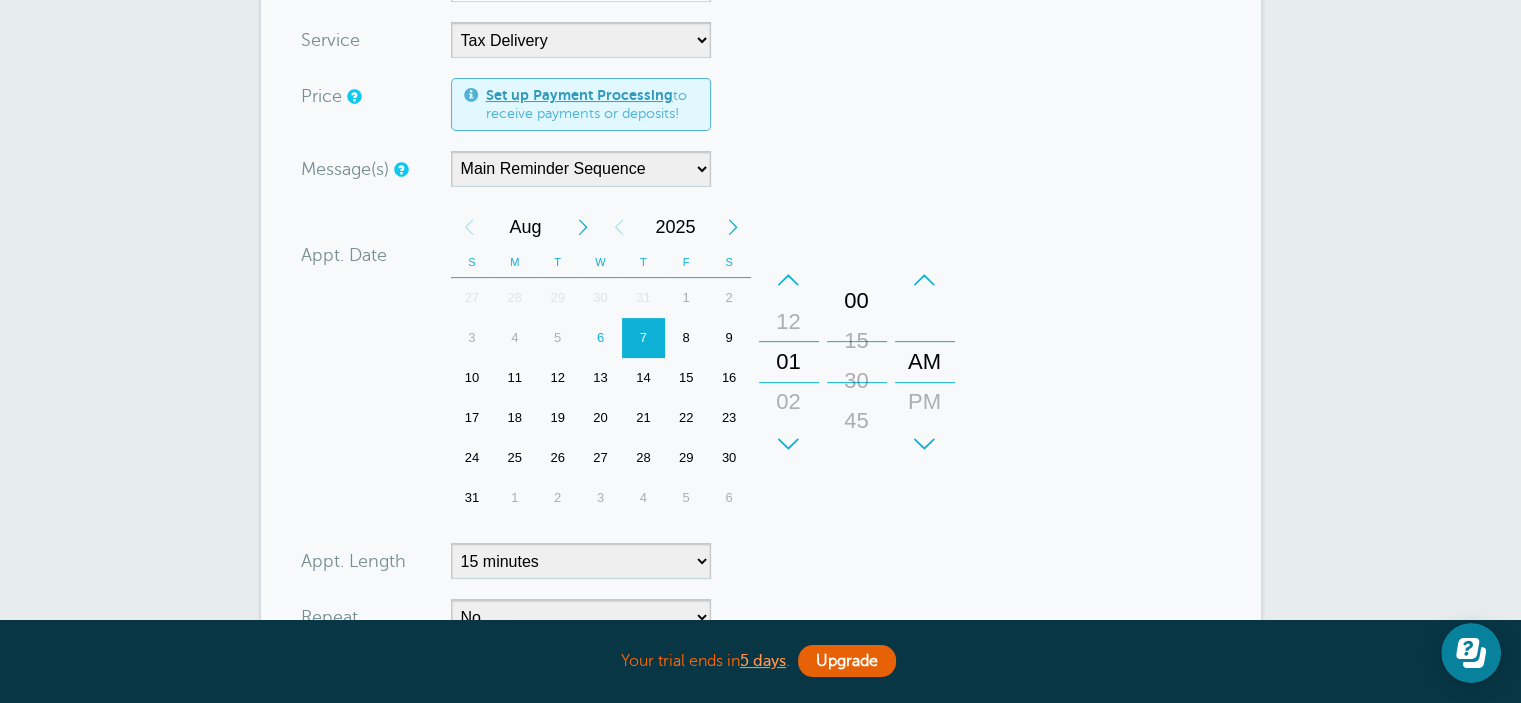 drag, startPoint x: 860, startPoint y: 415, endPoint x: 854, endPoint y: 348, distance: 67.26812 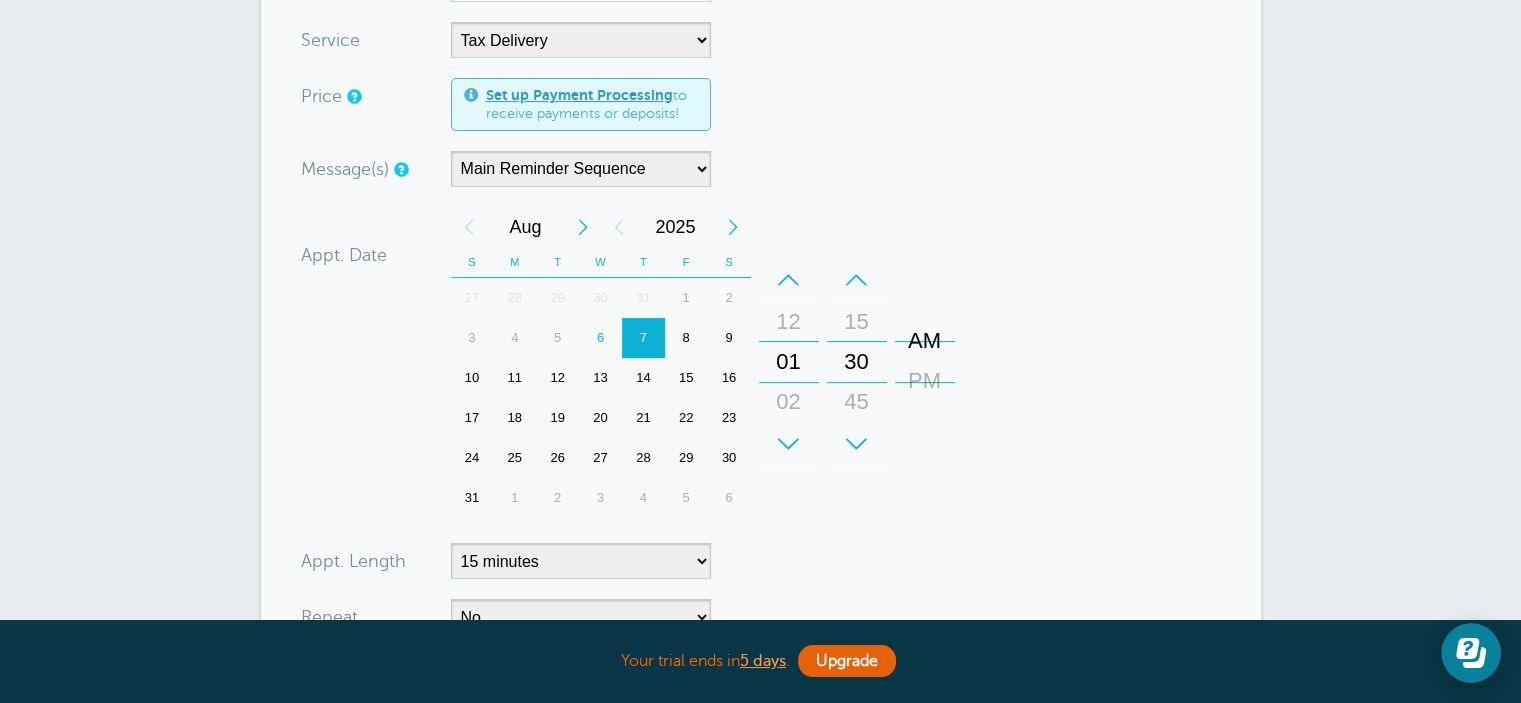 drag, startPoint x: 919, startPoint y: 416, endPoint x: 917, endPoint y: 383, distance: 33.06055 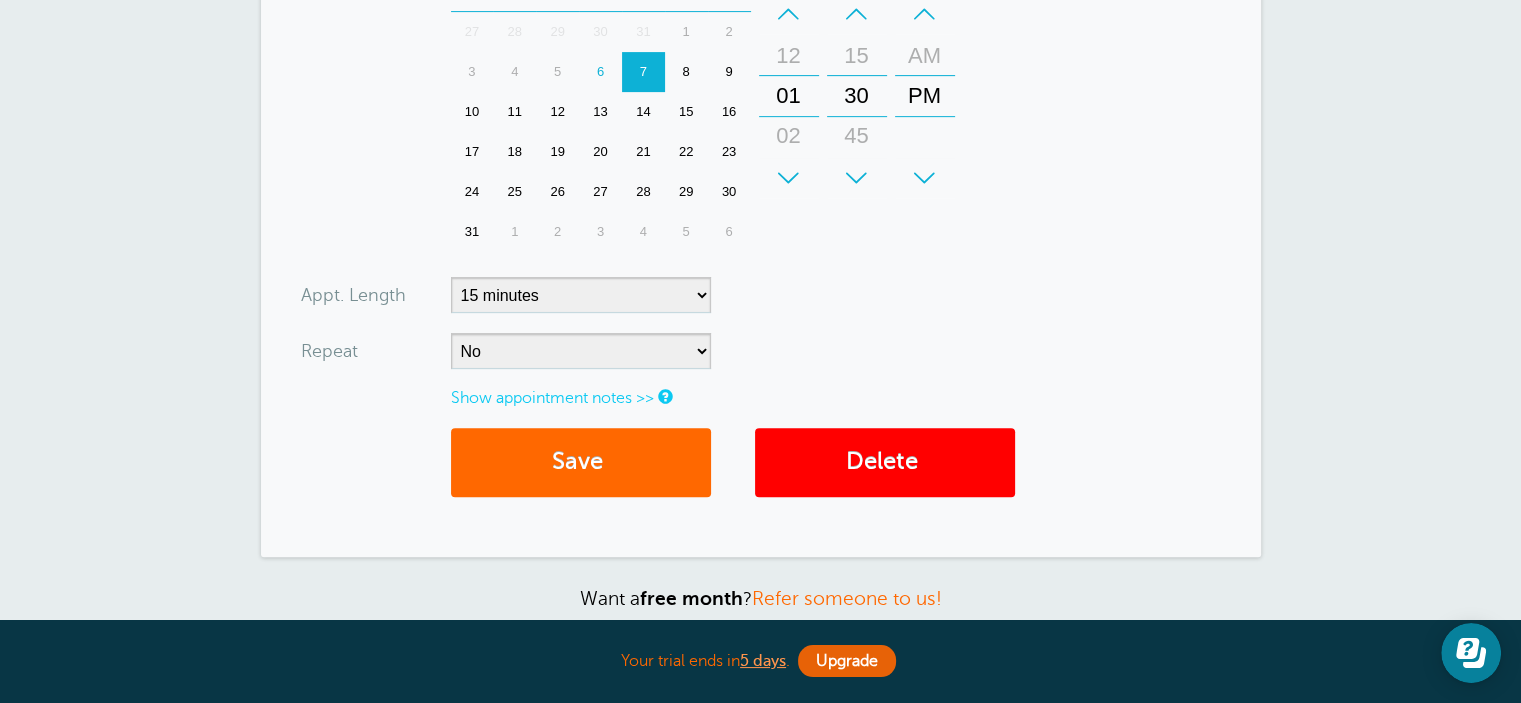 scroll, scrollTop: 700, scrollLeft: 0, axis: vertical 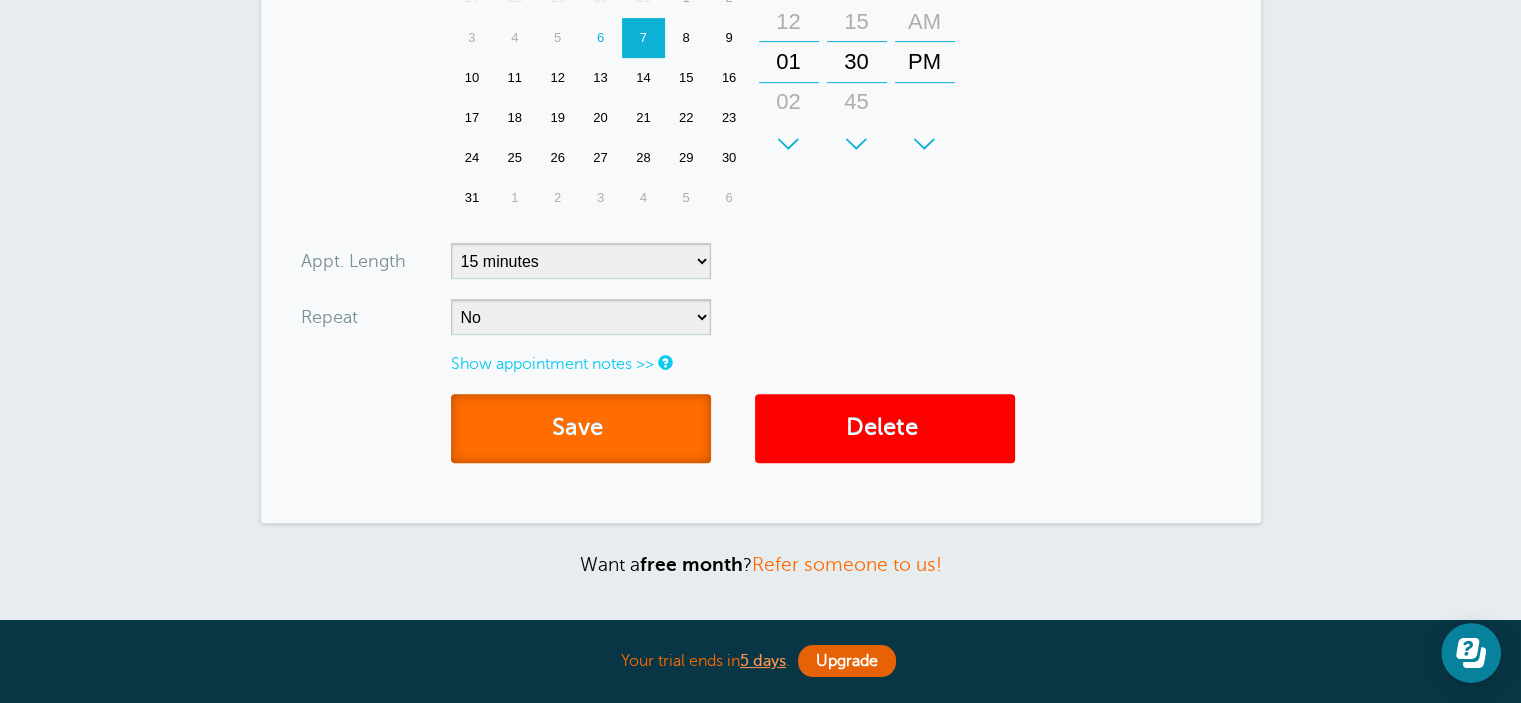 click on "Save" at bounding box center (581, 428) 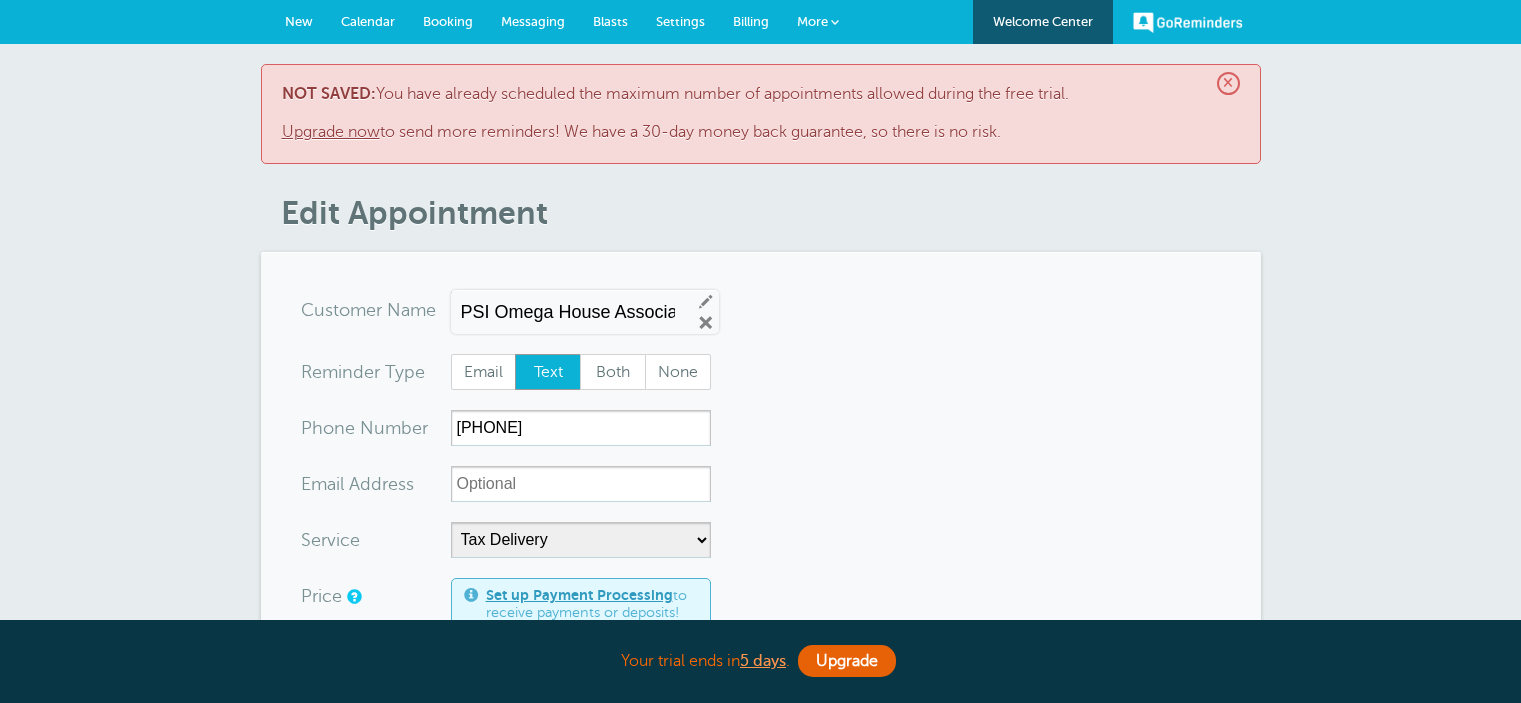 scroll, scrollTop: 0, scrollLeft: 0, axis: both 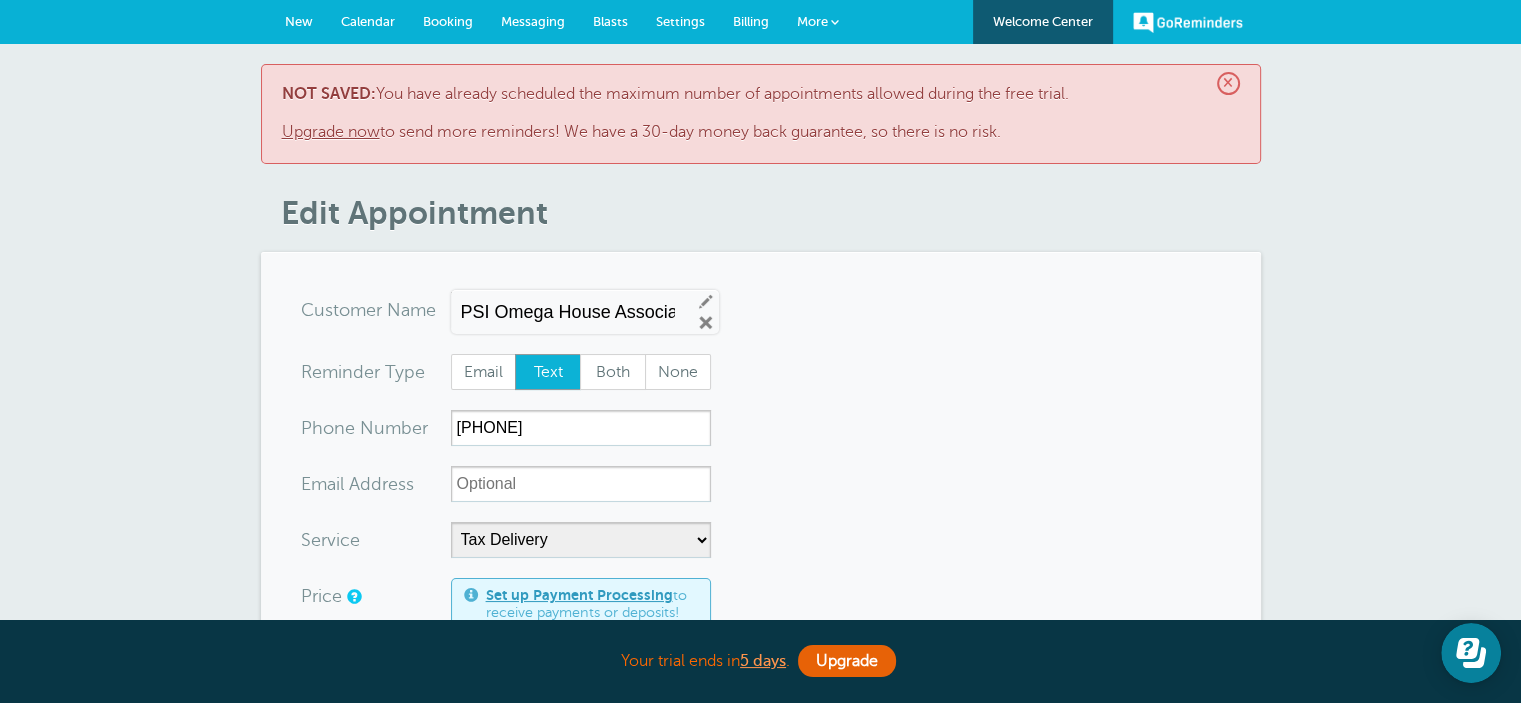 click on "×" at bounding box center (1228, 83) 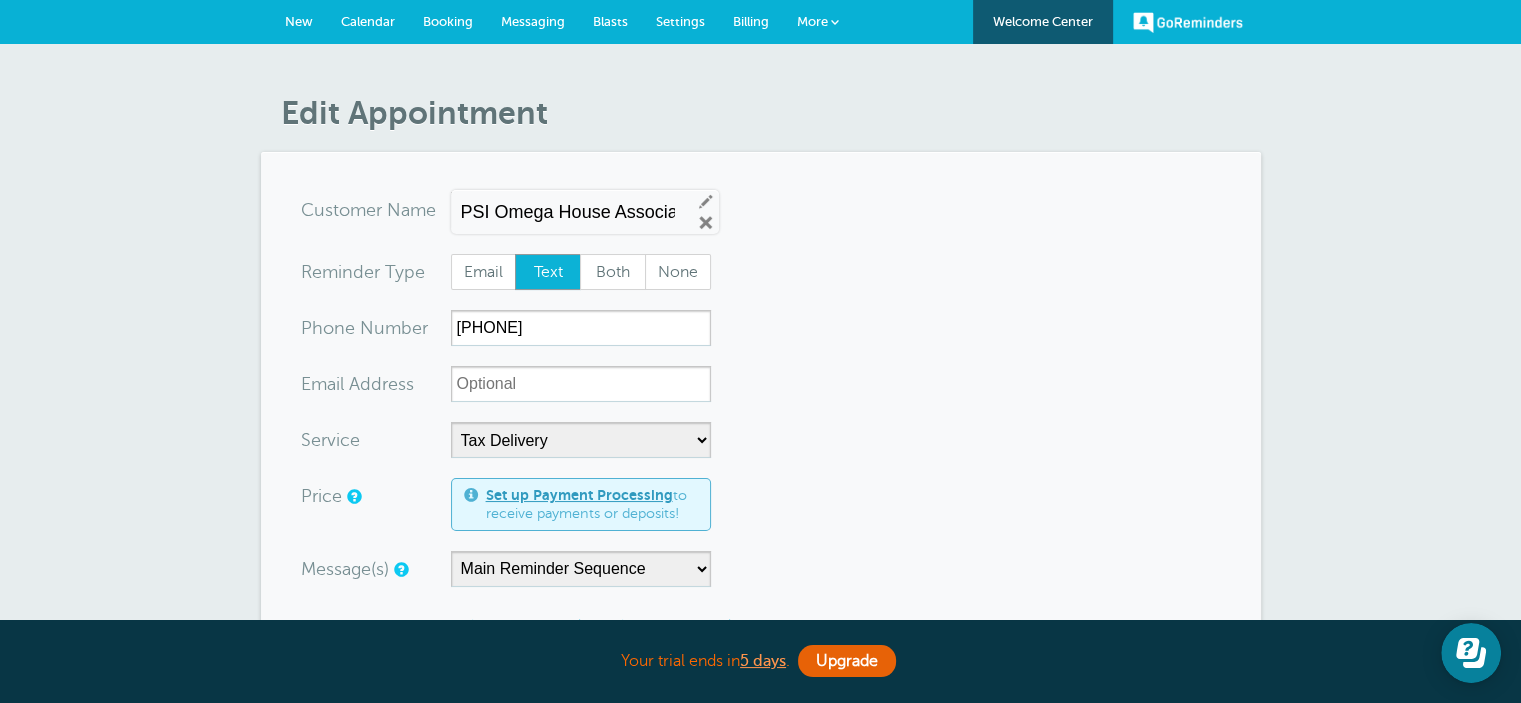 click on "GoReminders" at bounding box center [1188, 22] 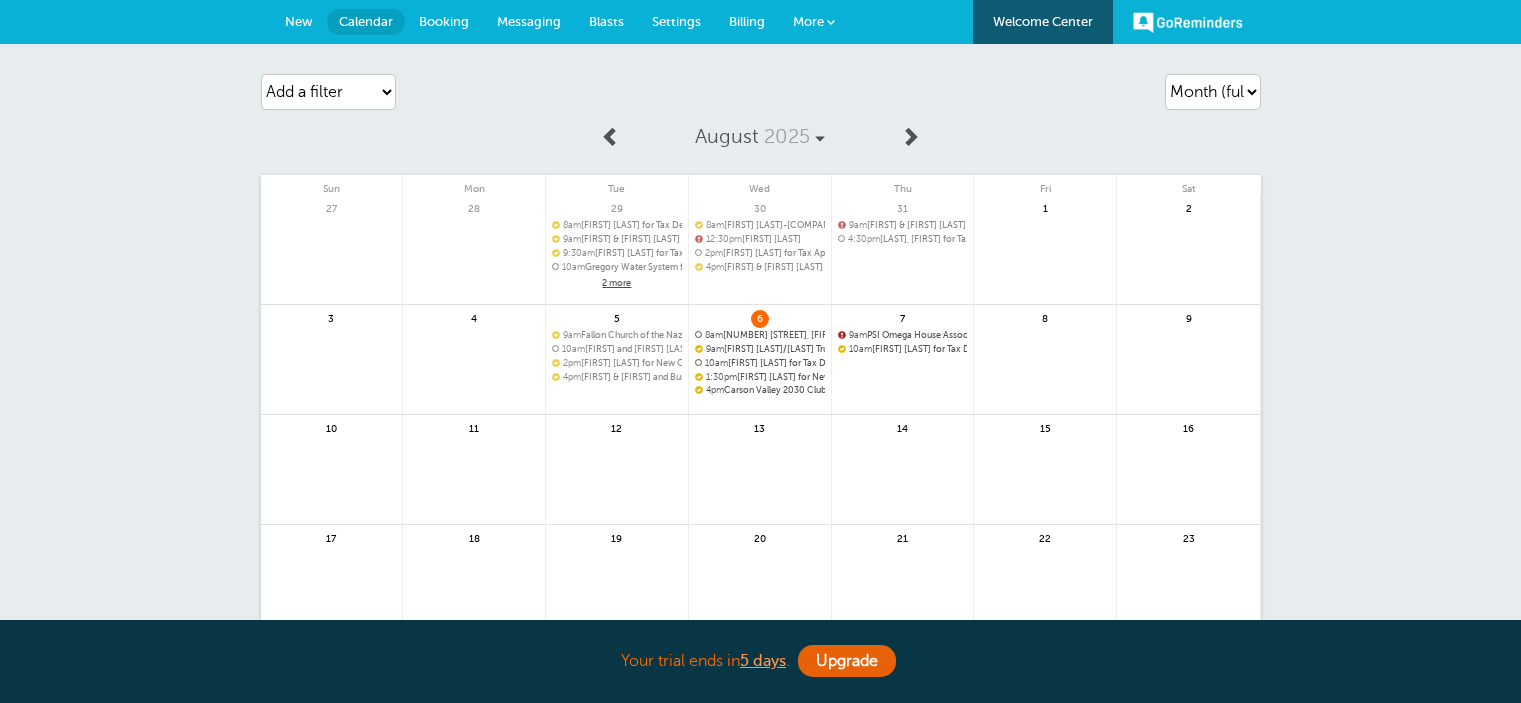 scroll, scrollTop: 0, scrollLeft: 0, axis: both 